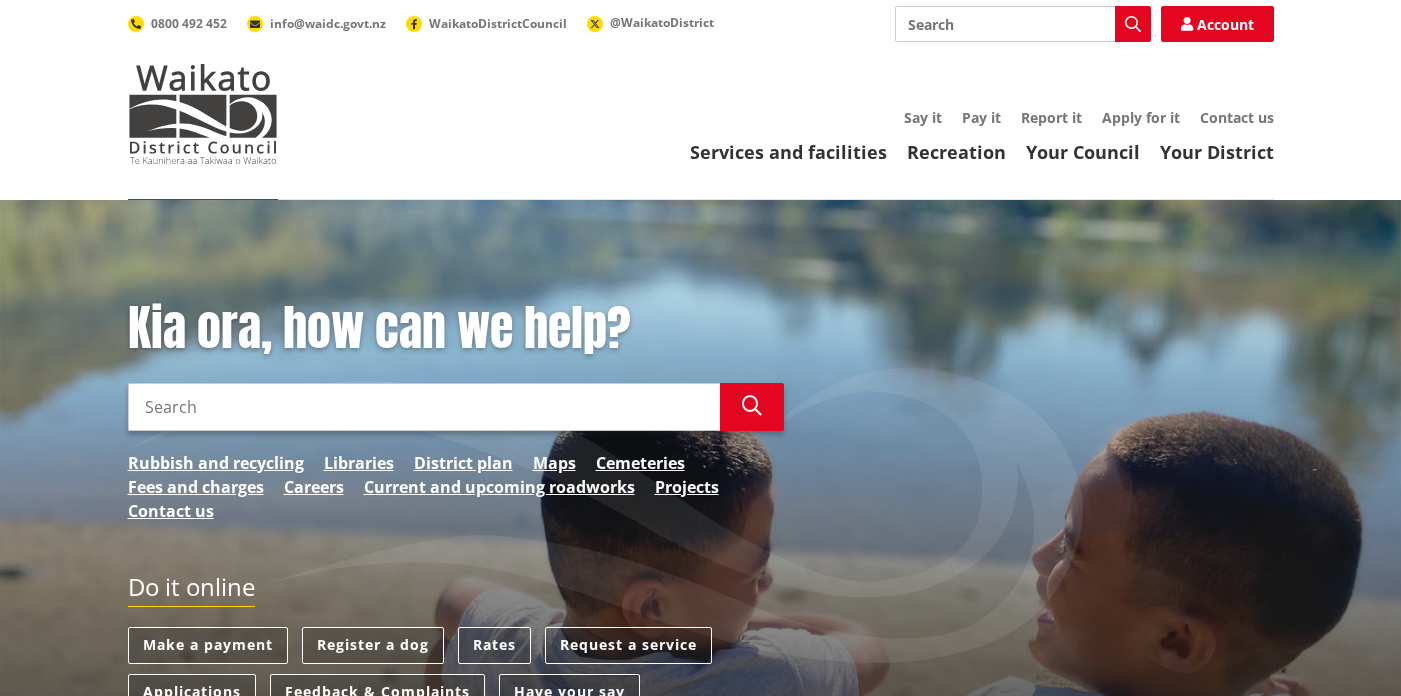 scroll, scrollTop: 0, scrollLeft: 0, axis: both 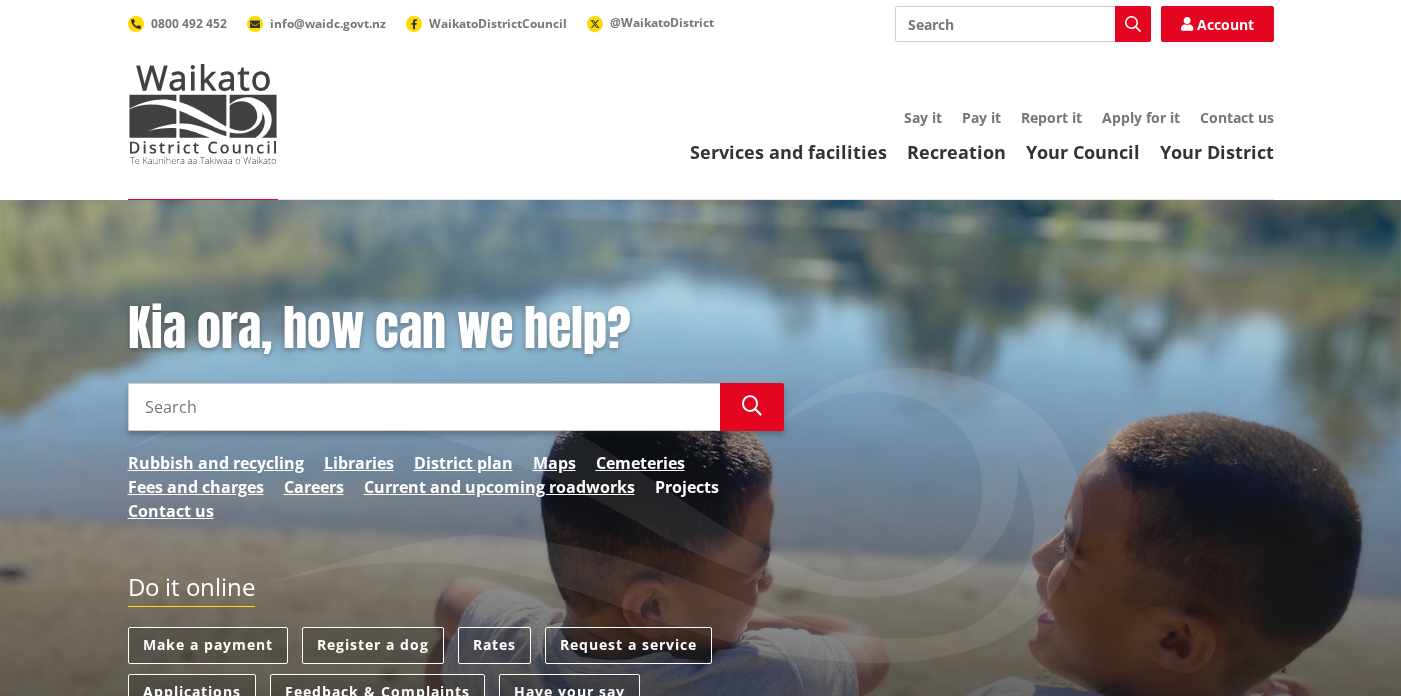 click on "Projects" at bounding box center [687, 487] 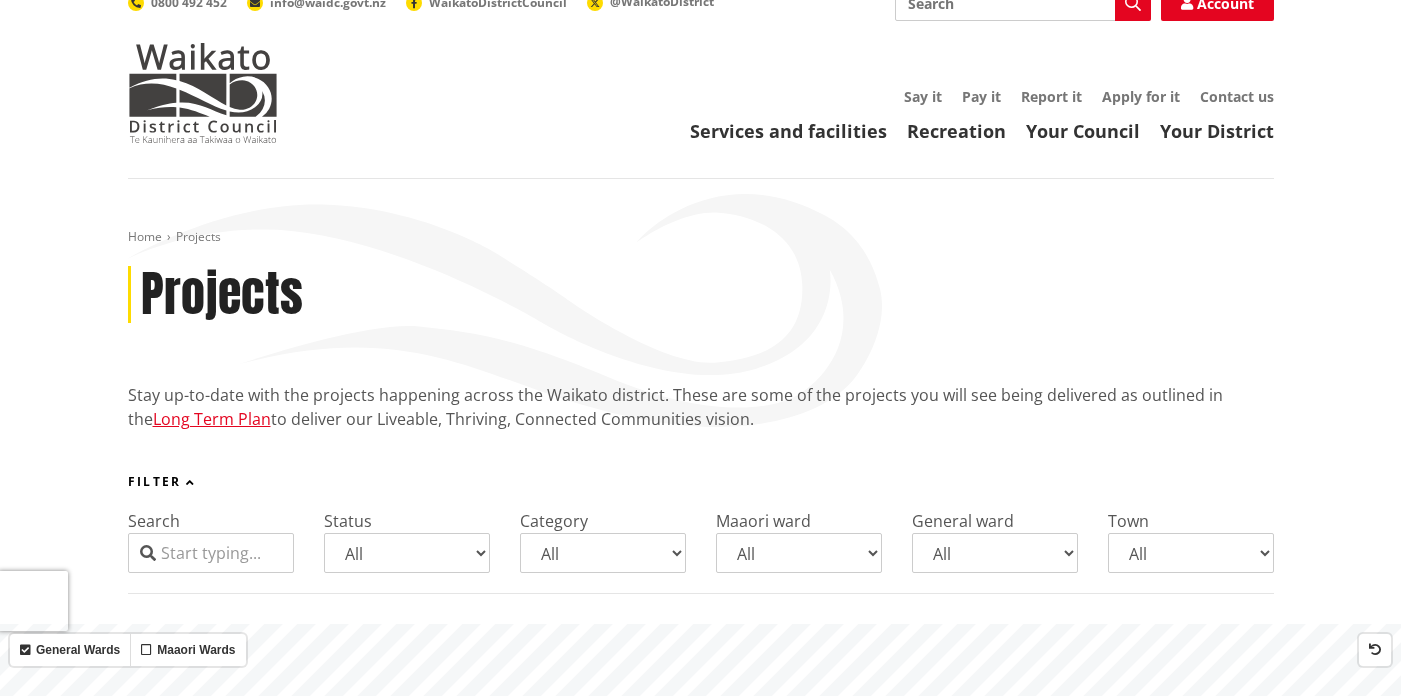 scroll, scrollTop: 126, scrollLeft: 0, axis: vertical 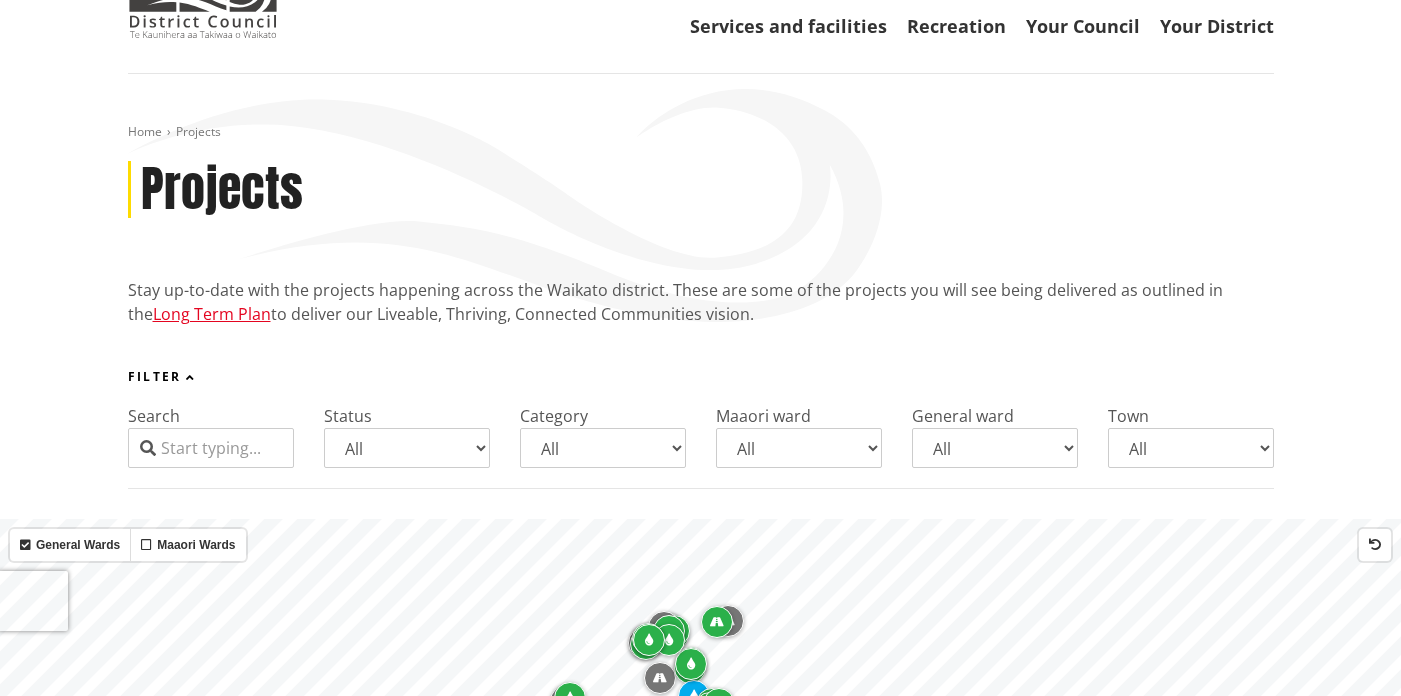 click on "All Awaroa-Maramarua General Ward Huntly General Ward Newcastle-Ngāruawāhia General Ward Tamahere-Woodlands General Ward Tuakau-Pōkeno General Ward Waerenga-Whitikahu General Ward Western Districts General Ward Whāingaroa General Ward" at bounding box center (995, 448) 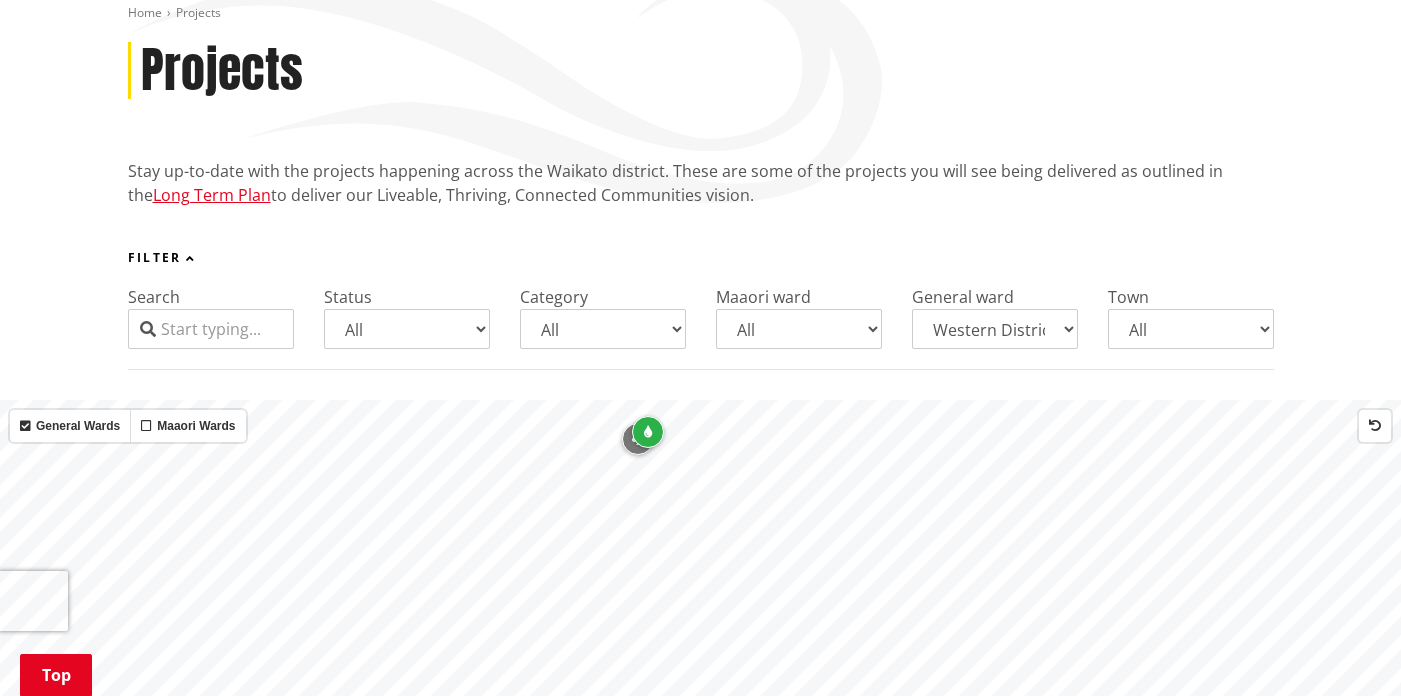 scroll, scrollTop: 242, scrollLeft: 0, axis: vertical 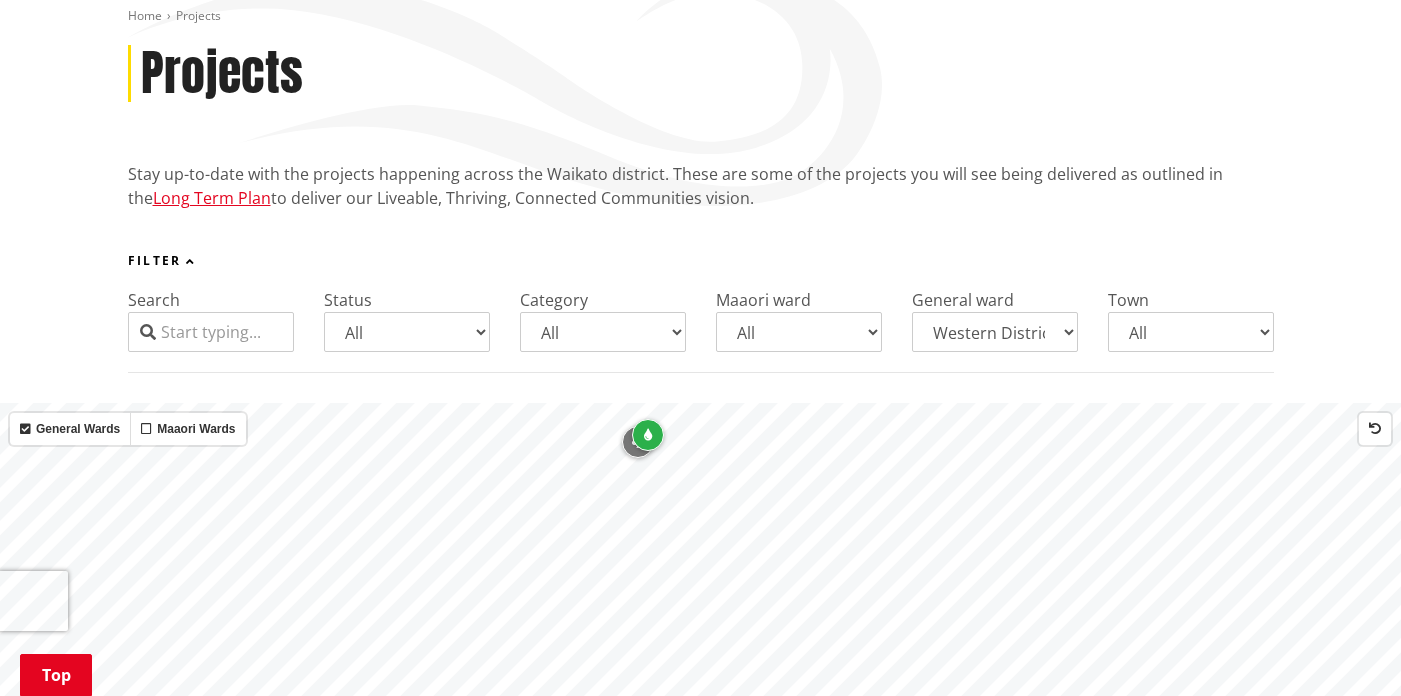 click at bounding box center (648, 435) 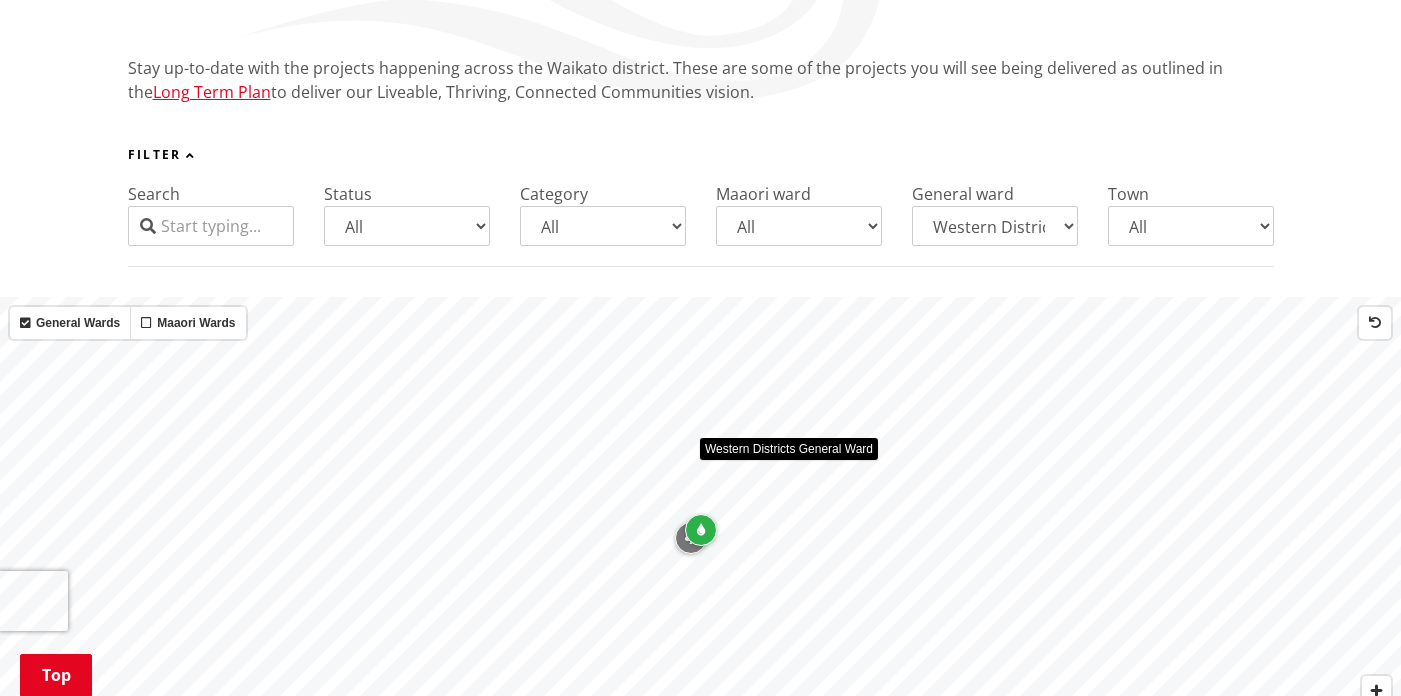 scroll, scrollTop: 355, scrollLeft: 0, axis: vertical 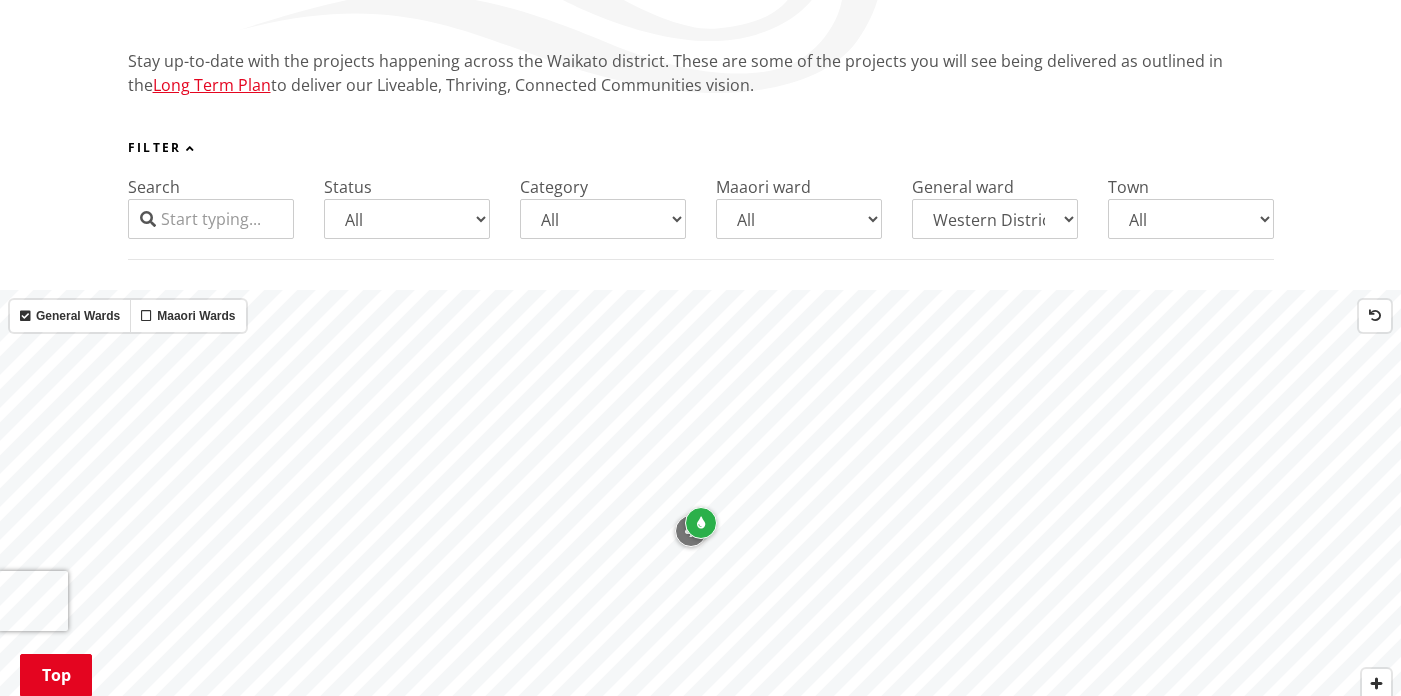 click at bounding box center (701, 523) 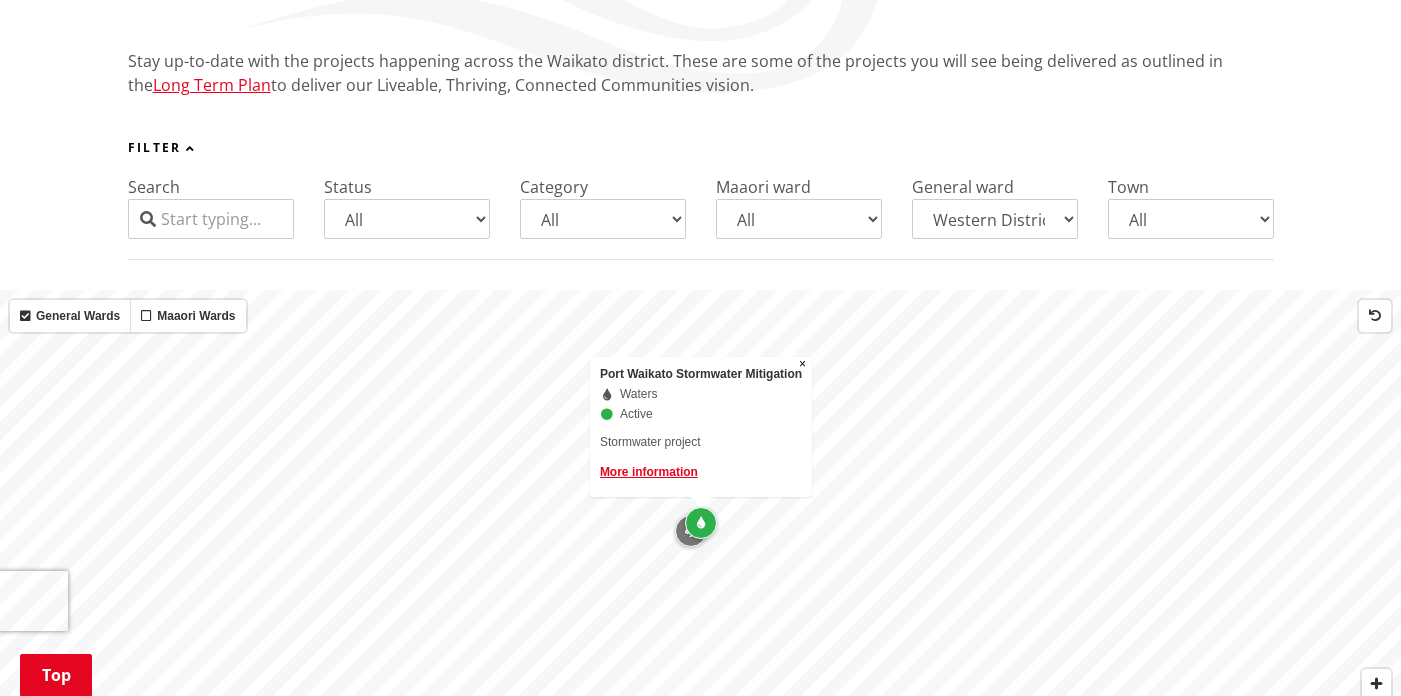 click at bounding box center (691, 531) 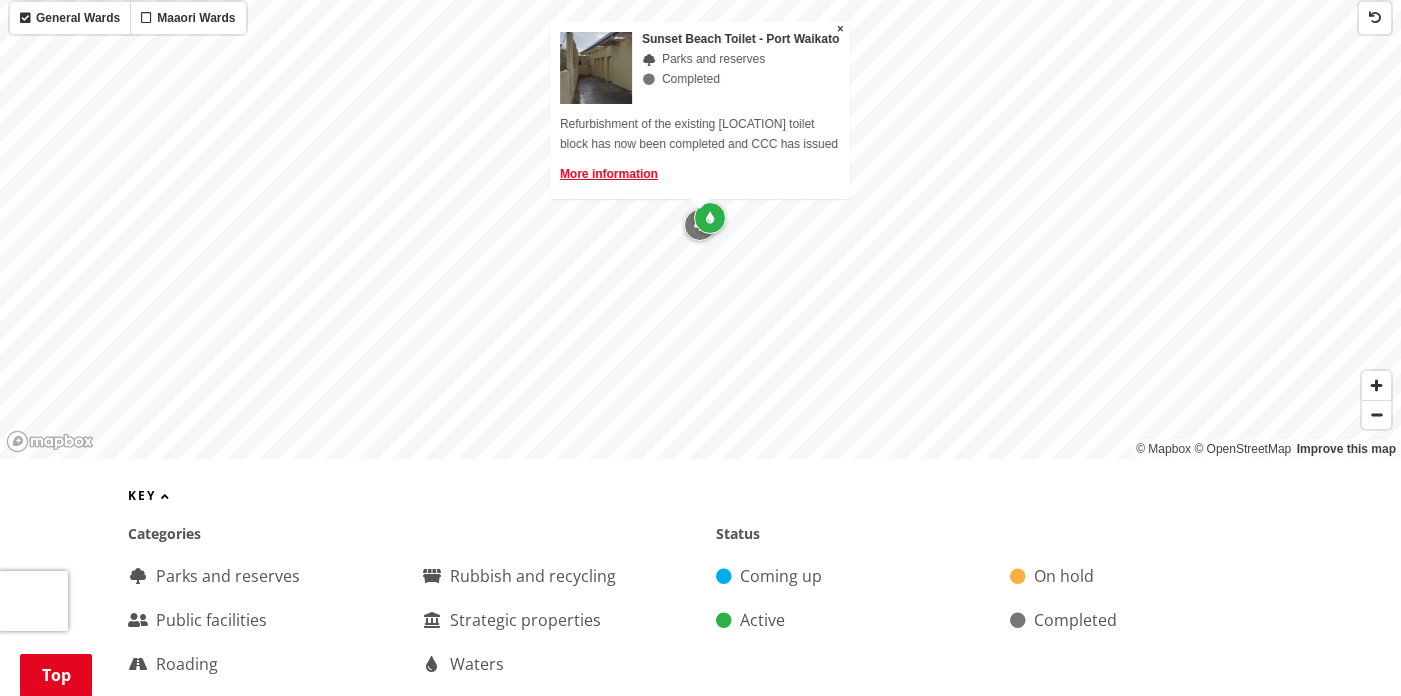 scroll, scrollTop: 611, scrollLeft: 0, axis: vertical 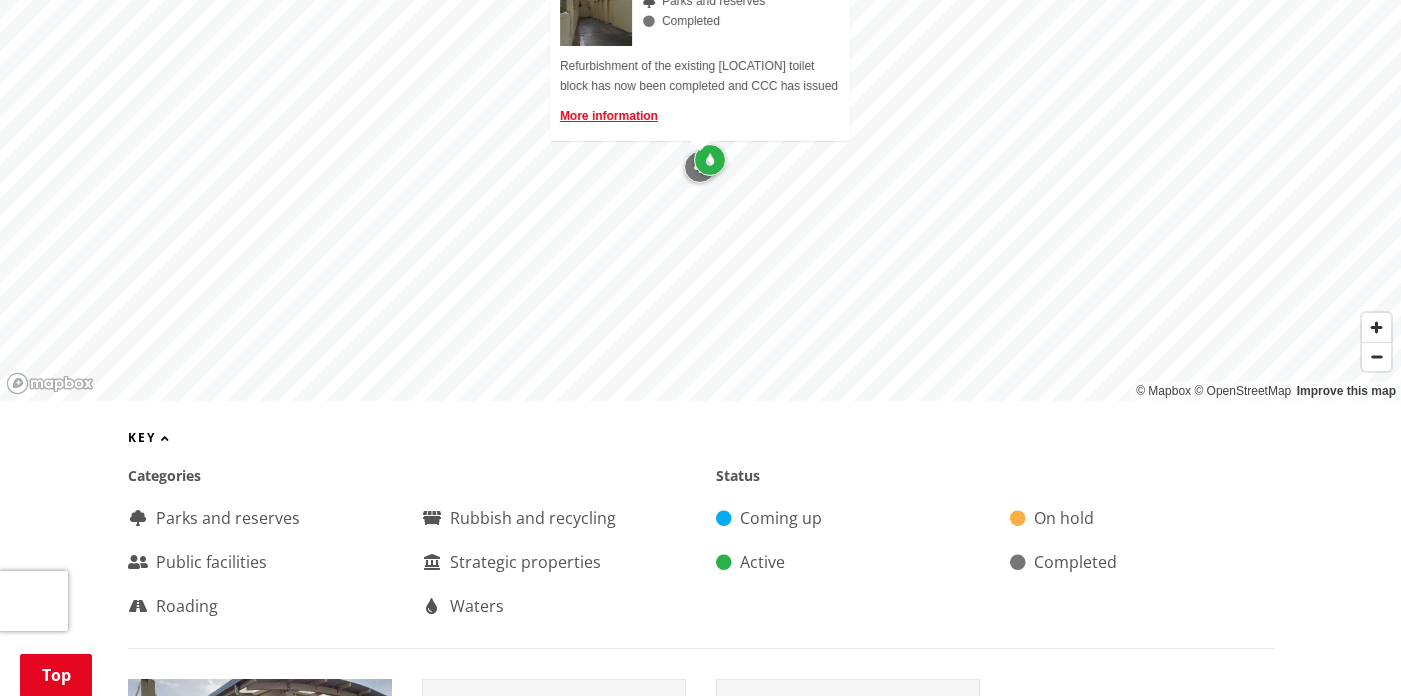 click on "Waters" at bounding box center [554, 606] 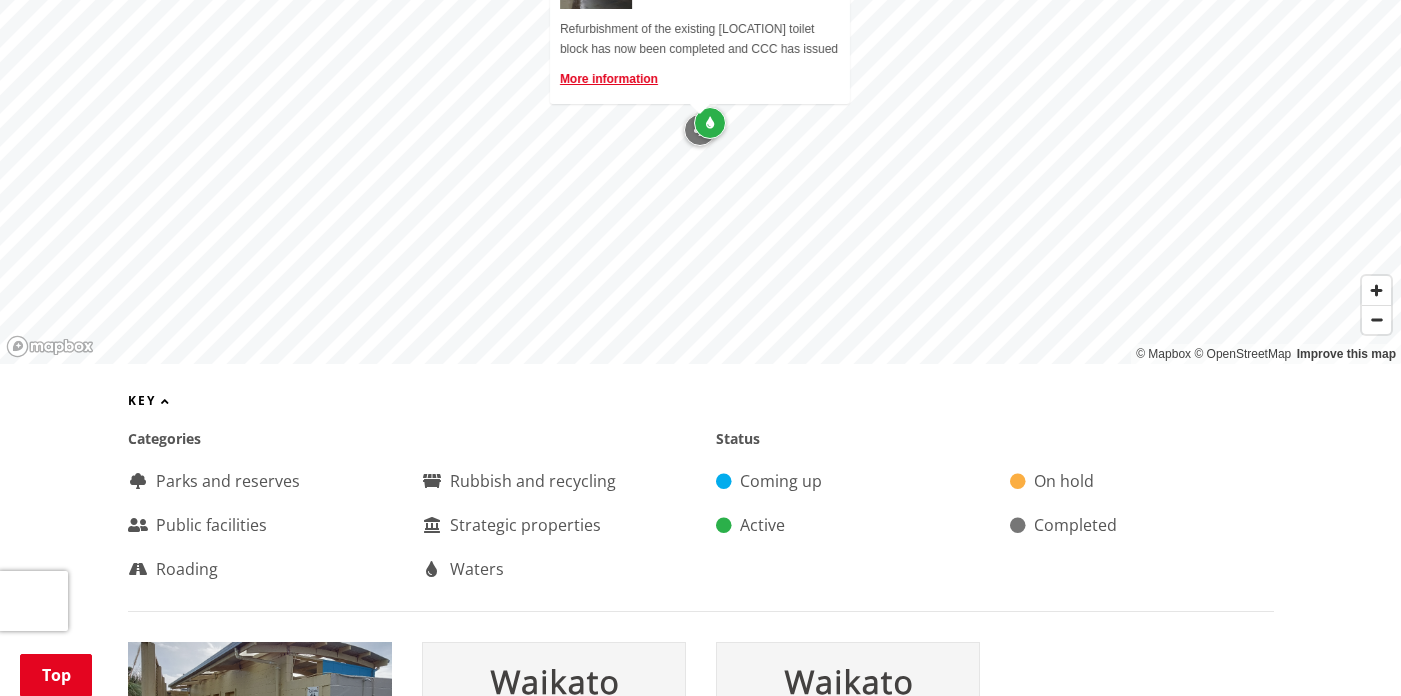 scroll, scrollTop: 746, scrollLeft: 0, axis: vertical 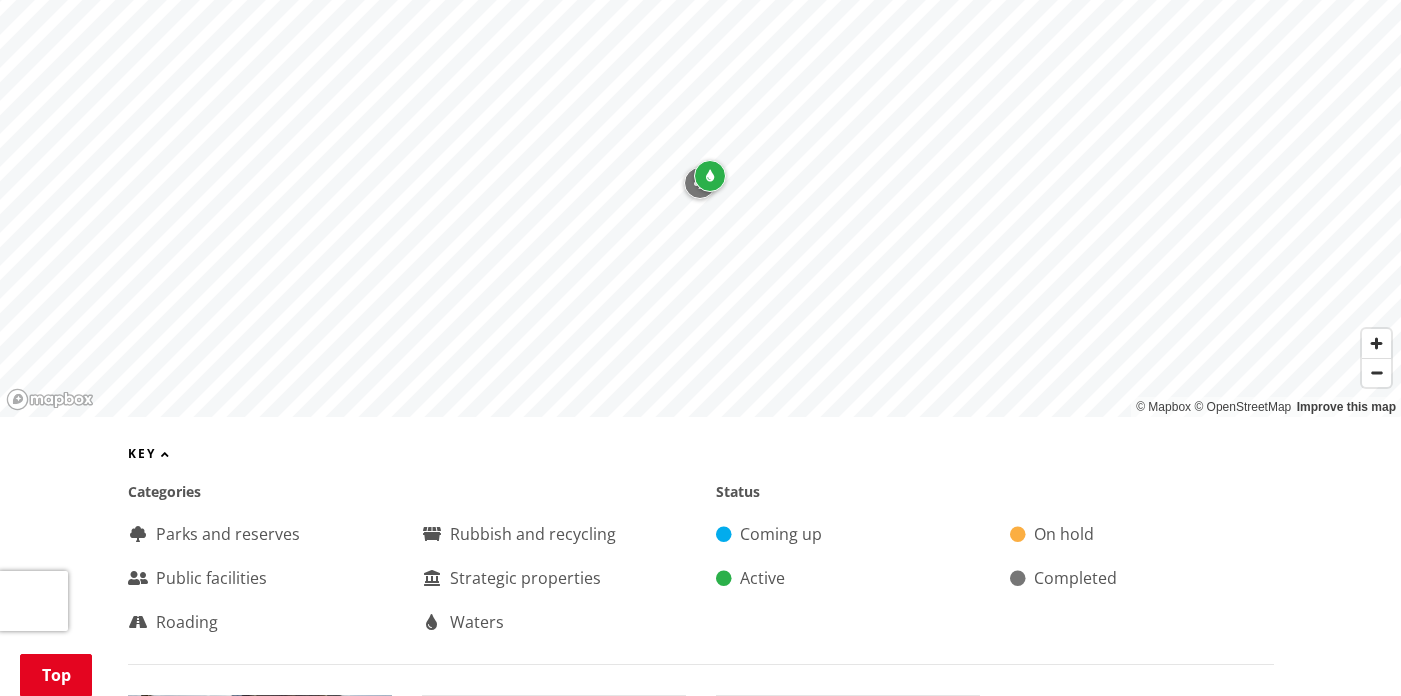 click at bounding box center (166, 454) 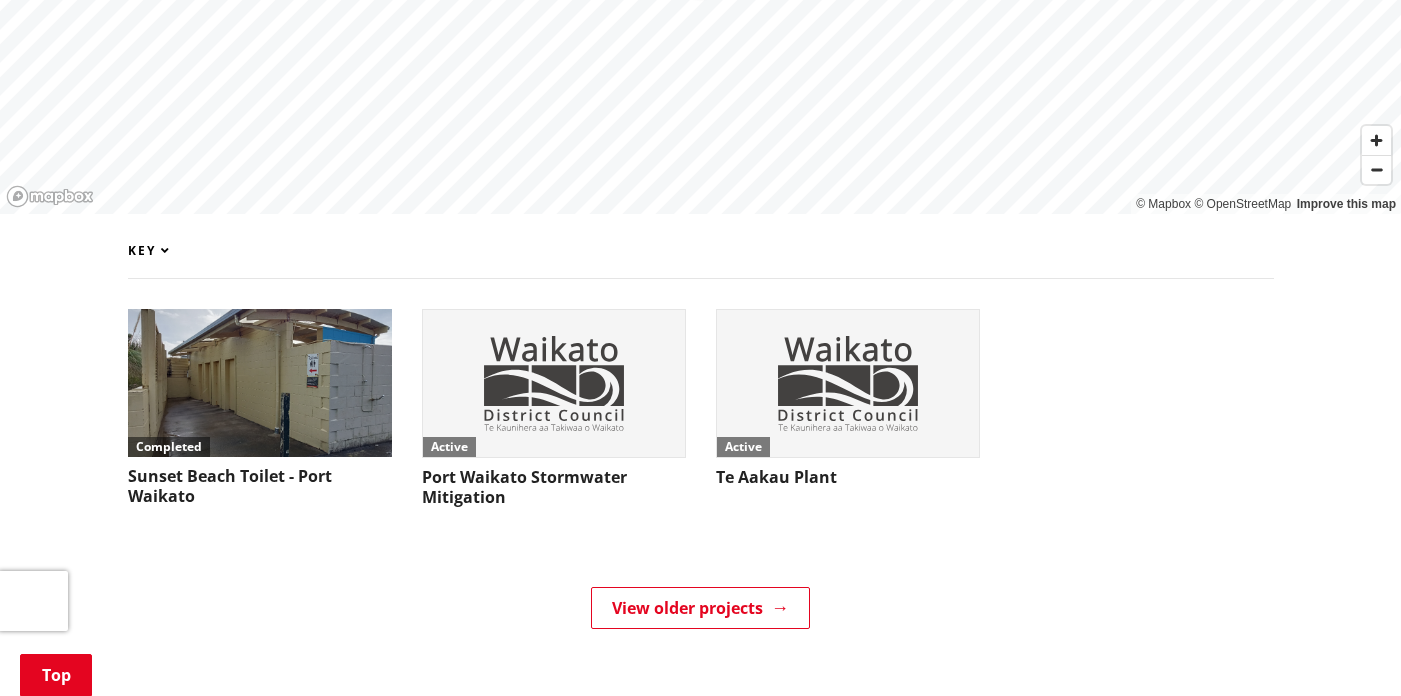 scroll, scrollTop: 899, scrollLeft: 0, axis: vertical 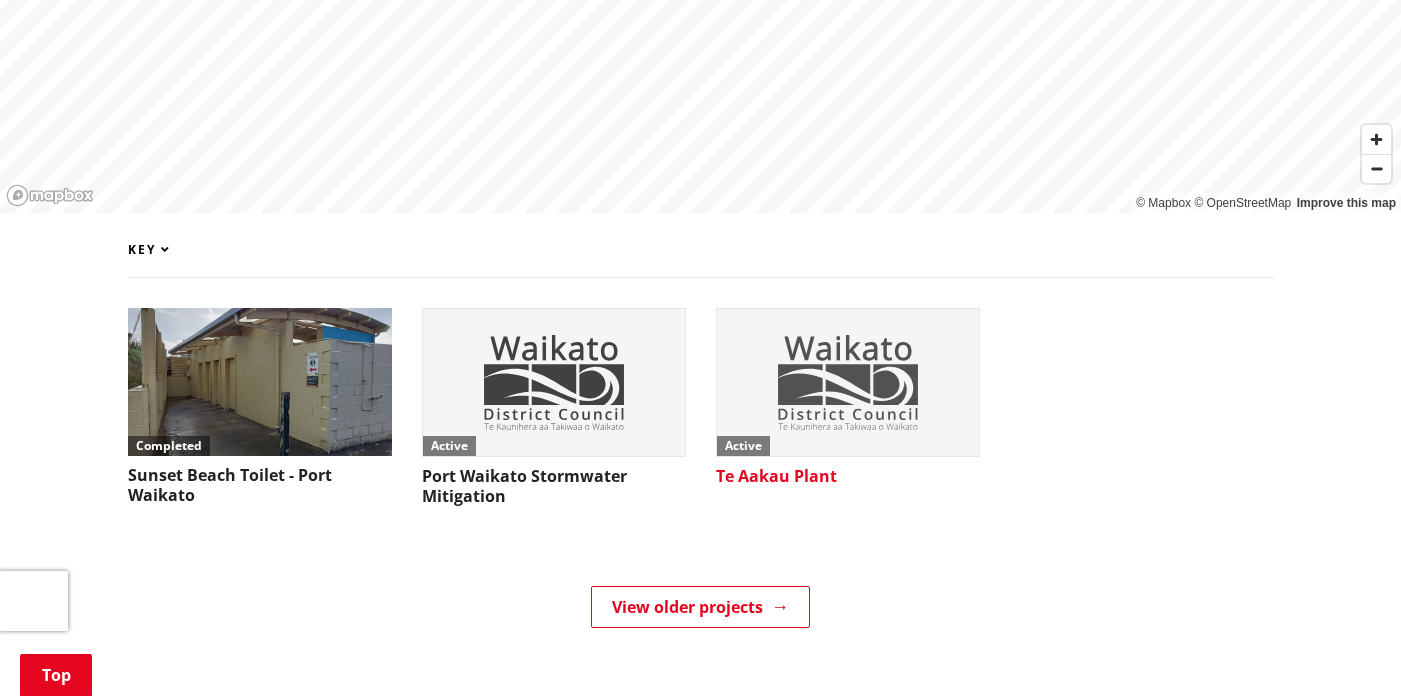 click at bounding box center (848, 382) 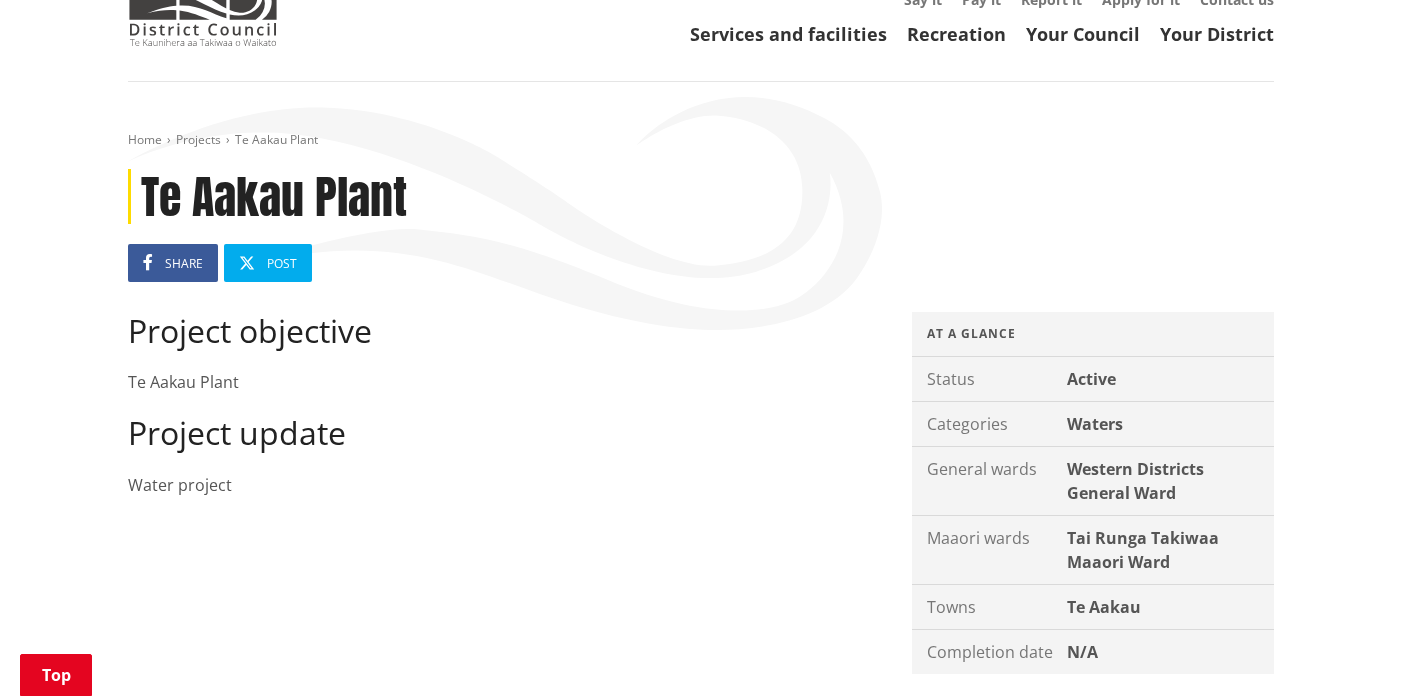scroll, scrollTop: 0, scrollLeft: 0, axis: both 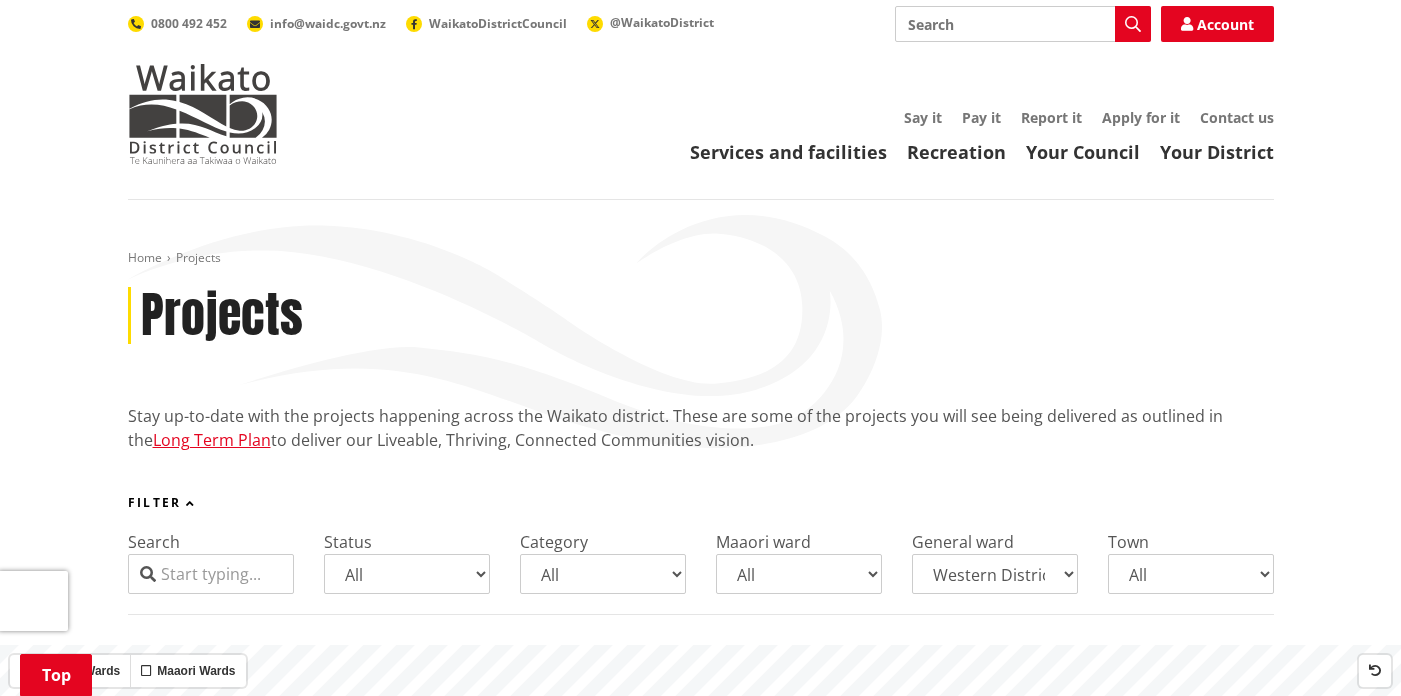 select on "Western Districts General Ward" 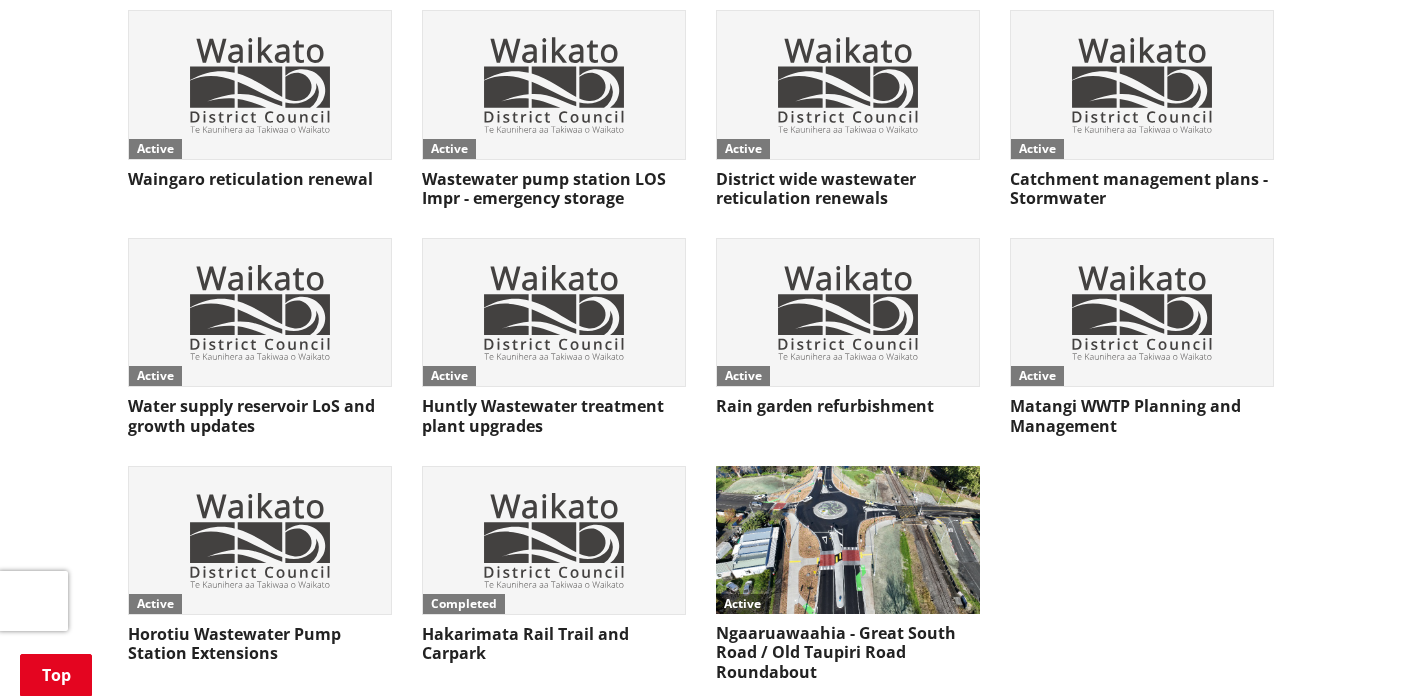scroll, scrollTop: 6428, scrollLeft: 0, axis: vertical 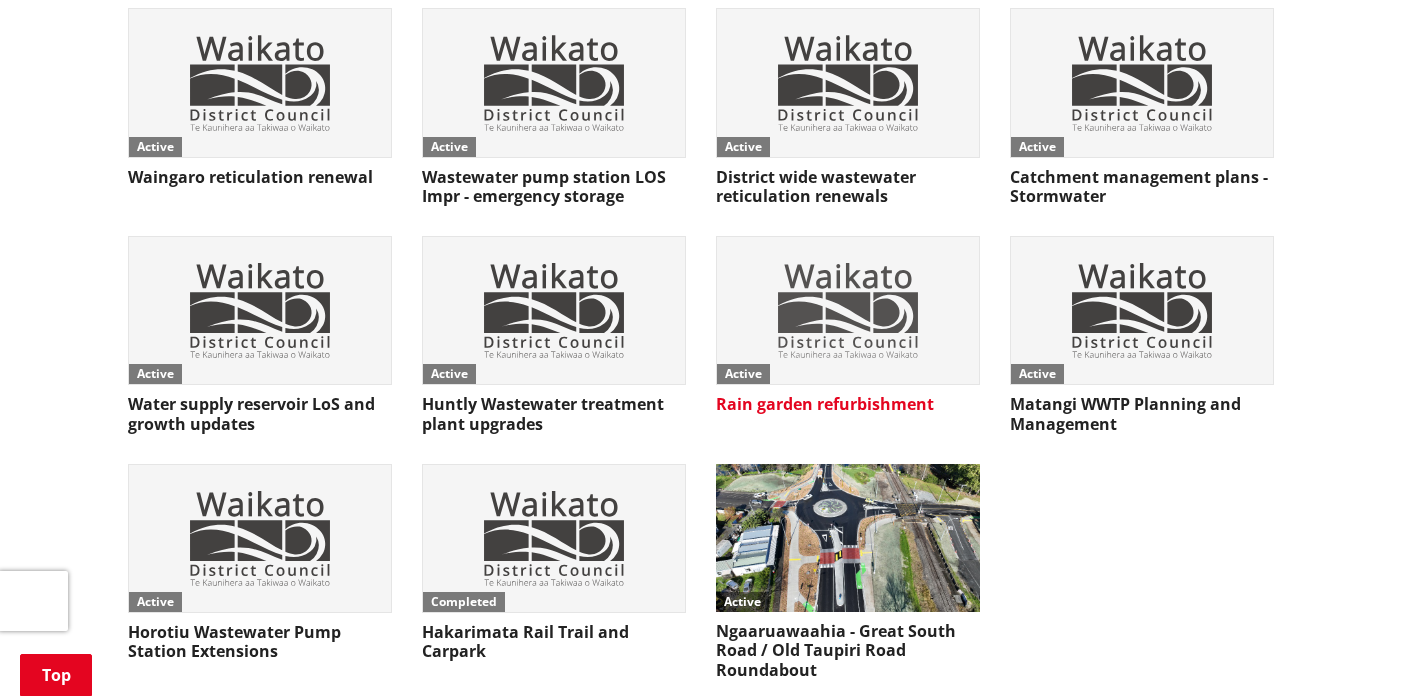 click on "Rain garden refurbishment" at bounding box center [848, 404] 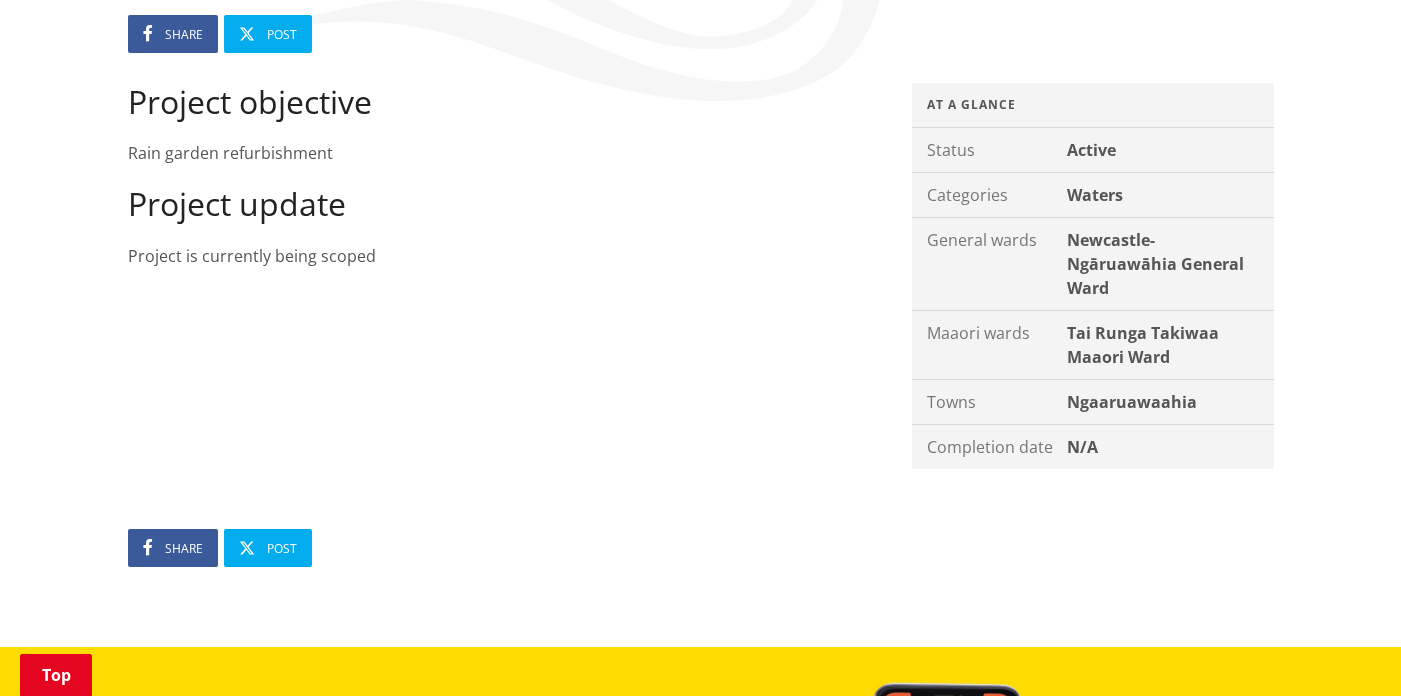 scroll, scrollTop: 338, scrollLeft: 0, axis: vertical 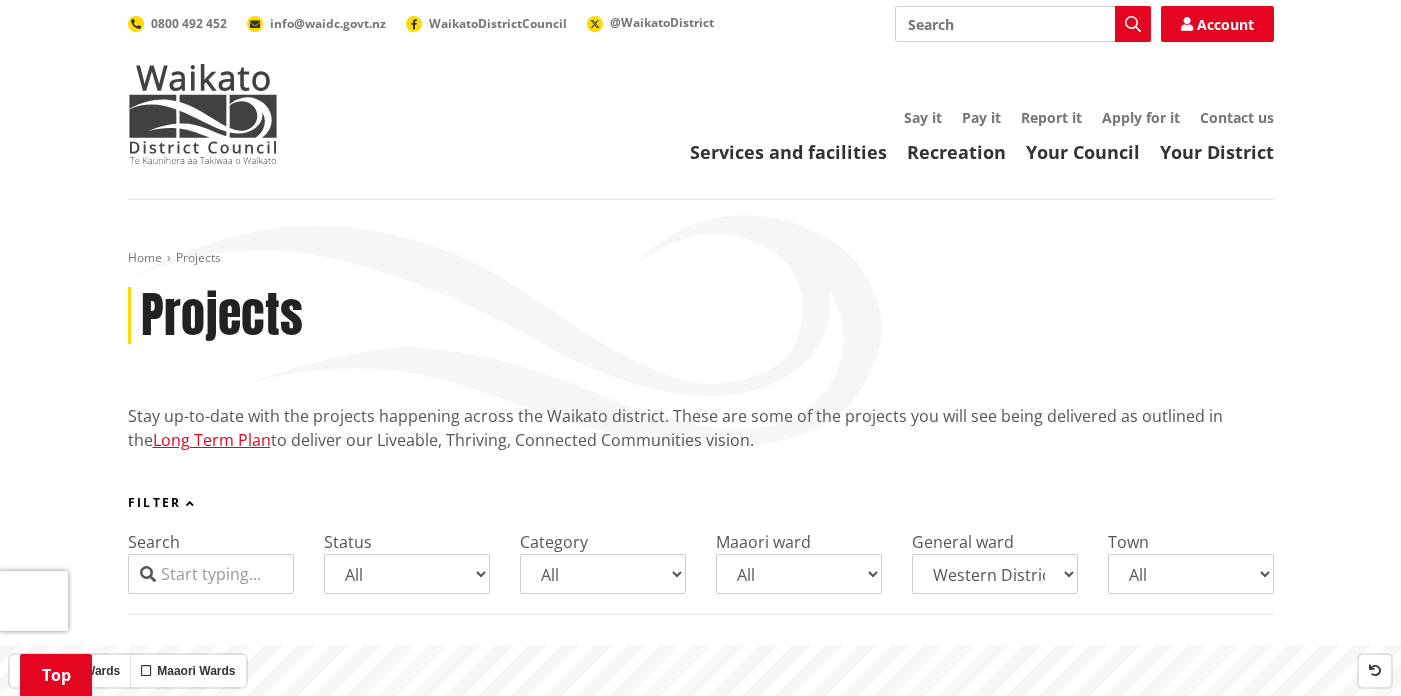 select on "Western Districts General Ward" 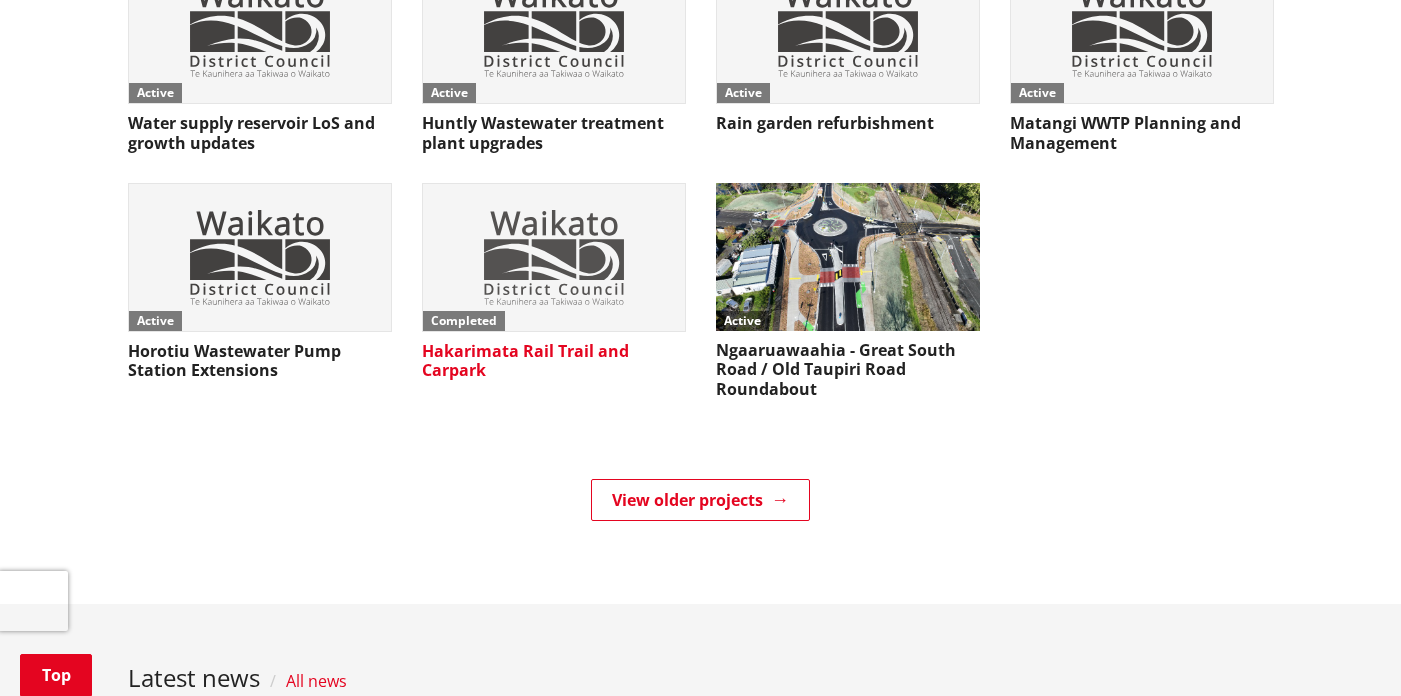 scroll, scrollTop: 6709, scrollLeft: 0, axis: vertical 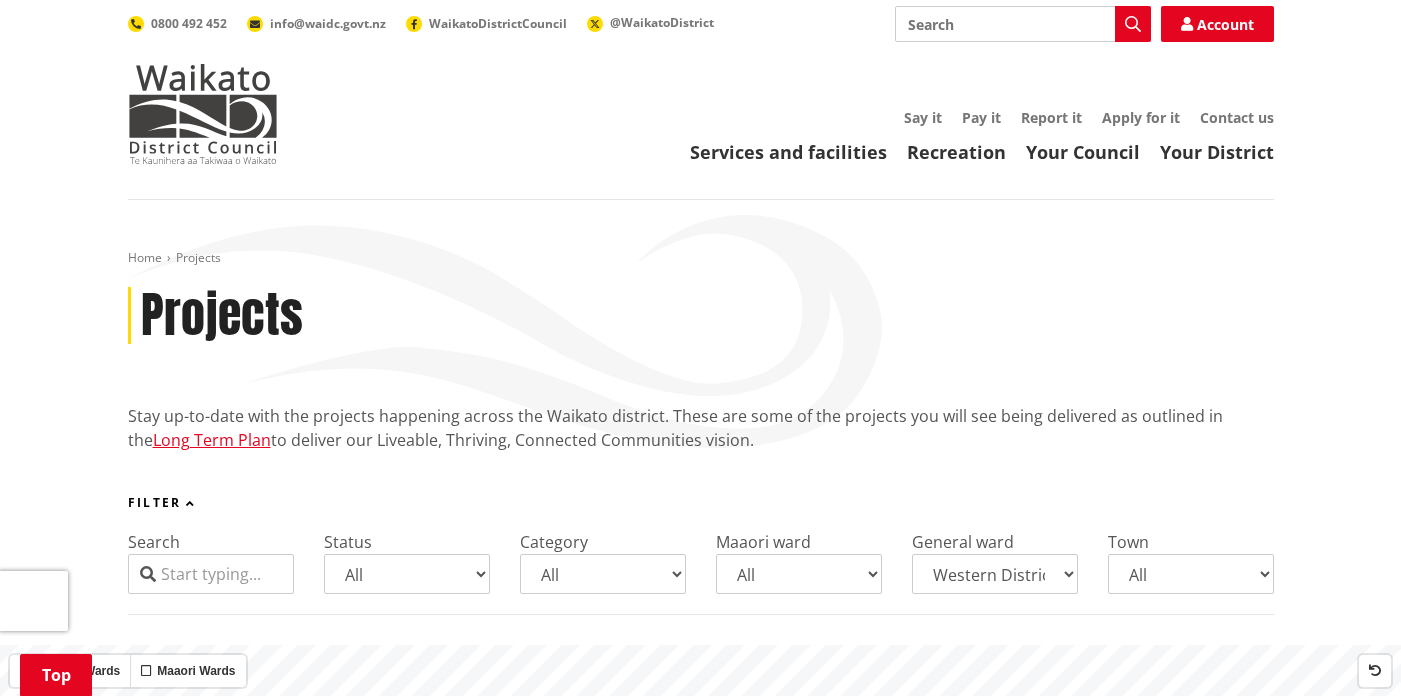 select on "Western Districts General Ward" 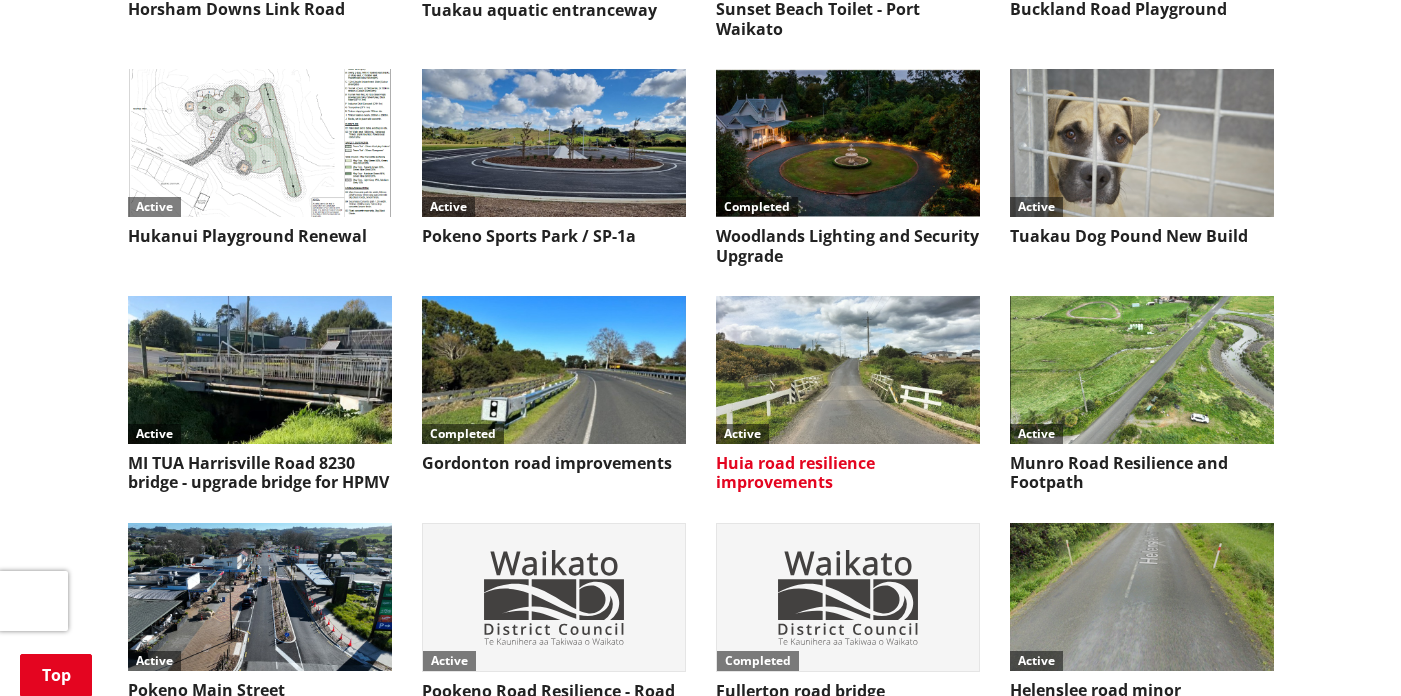 scroll, scrollTop: 1558, scrollLeft: 0, axis: vertical 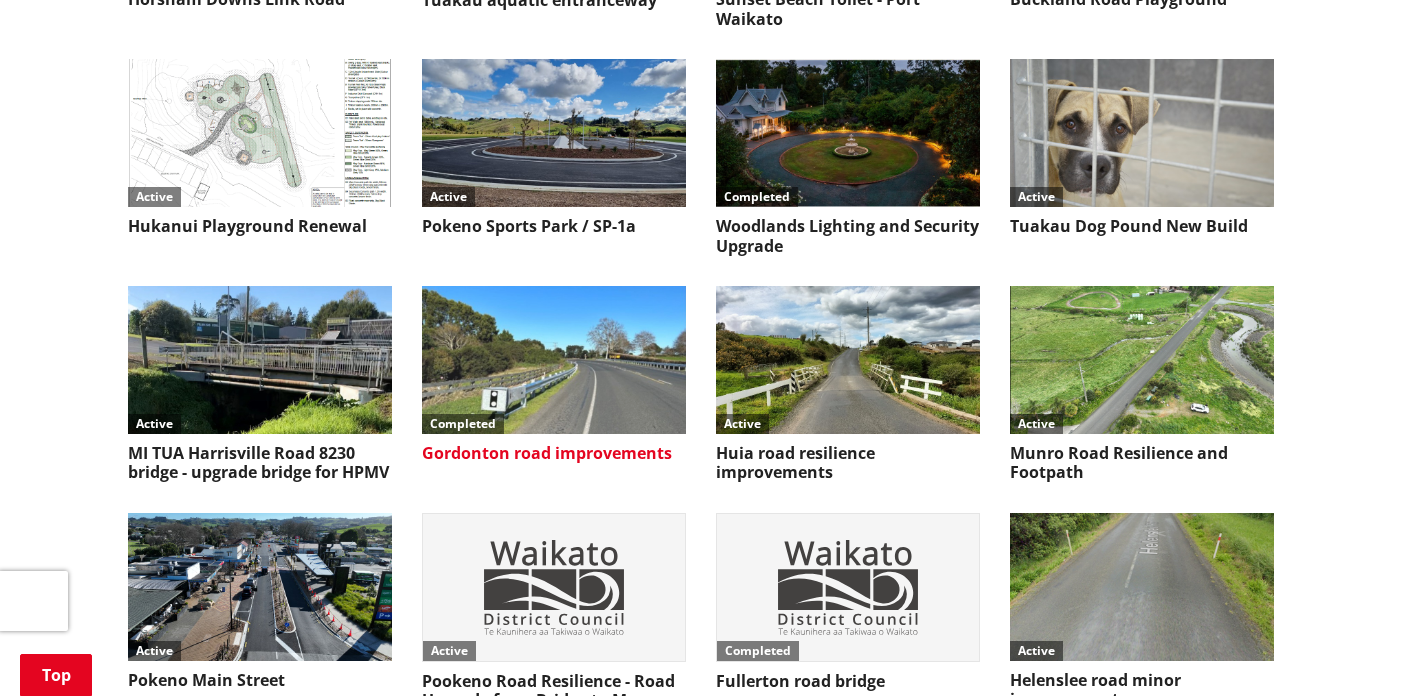 click on "Gordonton road improvements" at bounding box center [554, 453] 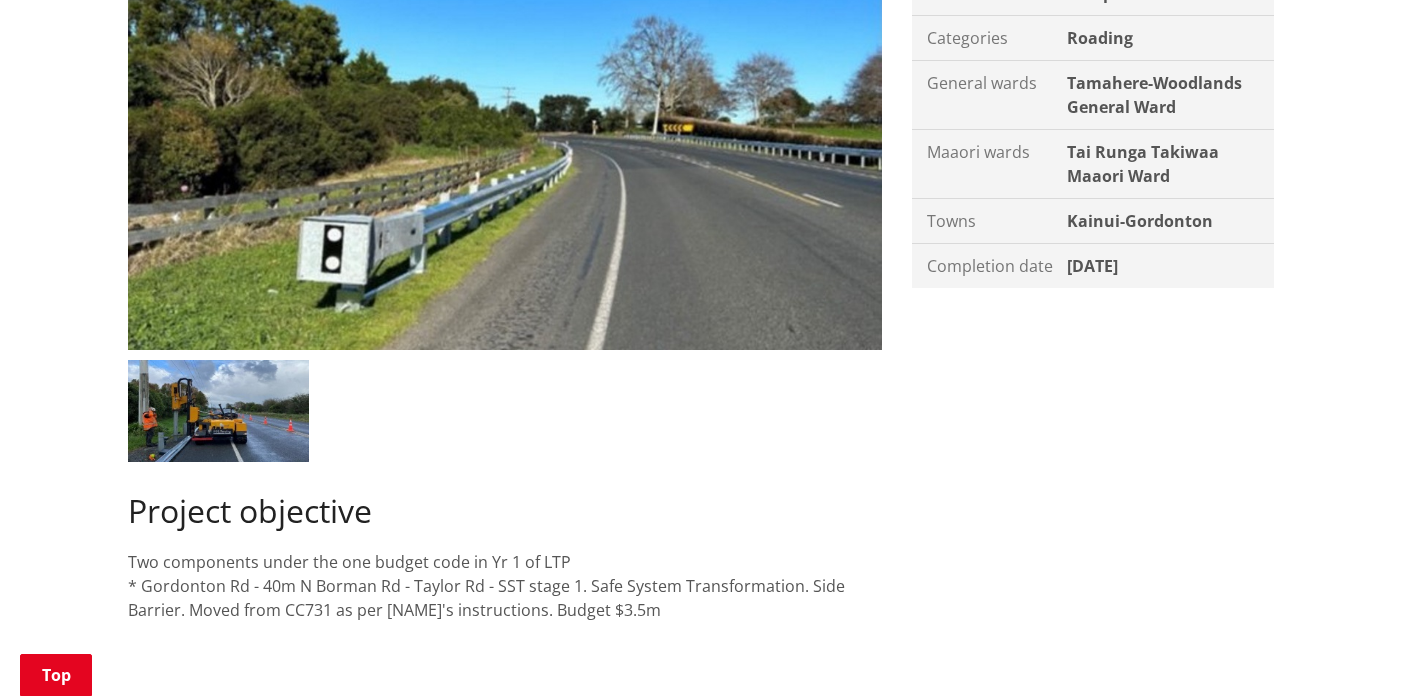 scroll, scrollTop: 501, scrollLeft: 0, axis: vertical 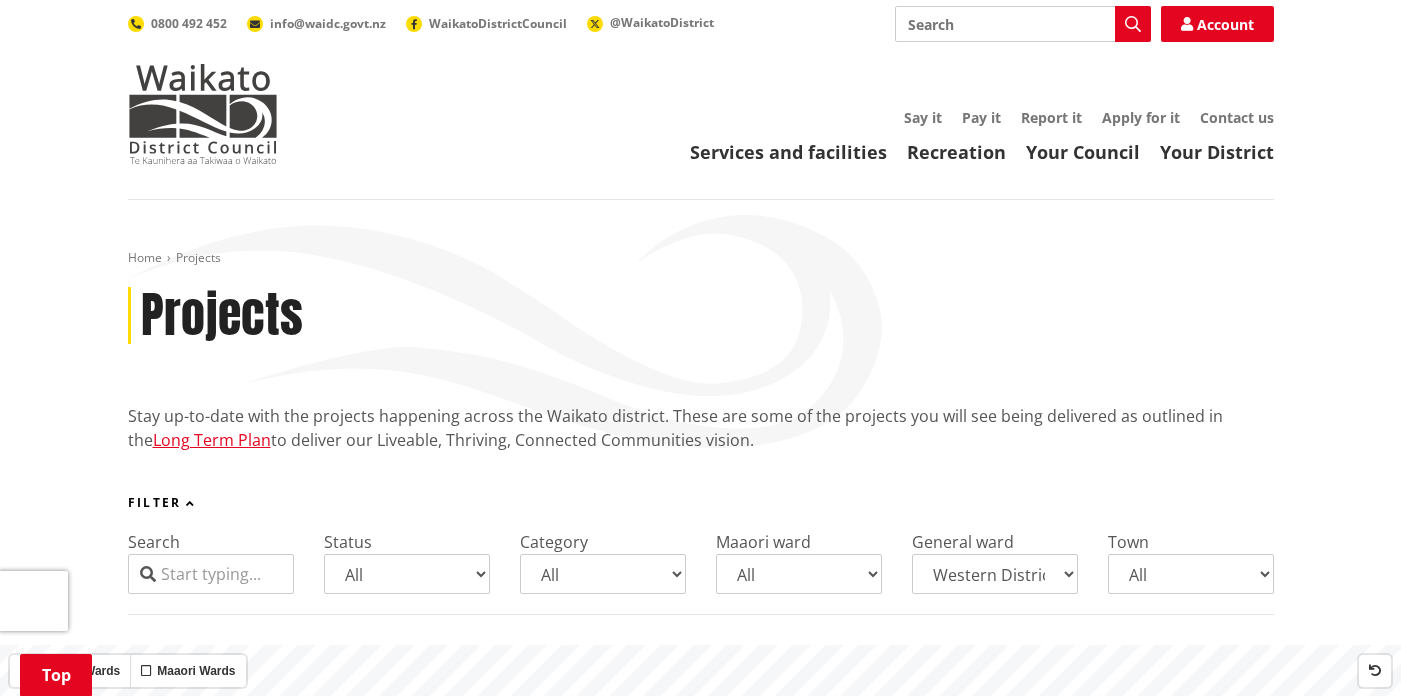 select on "Western Districts General Ward" 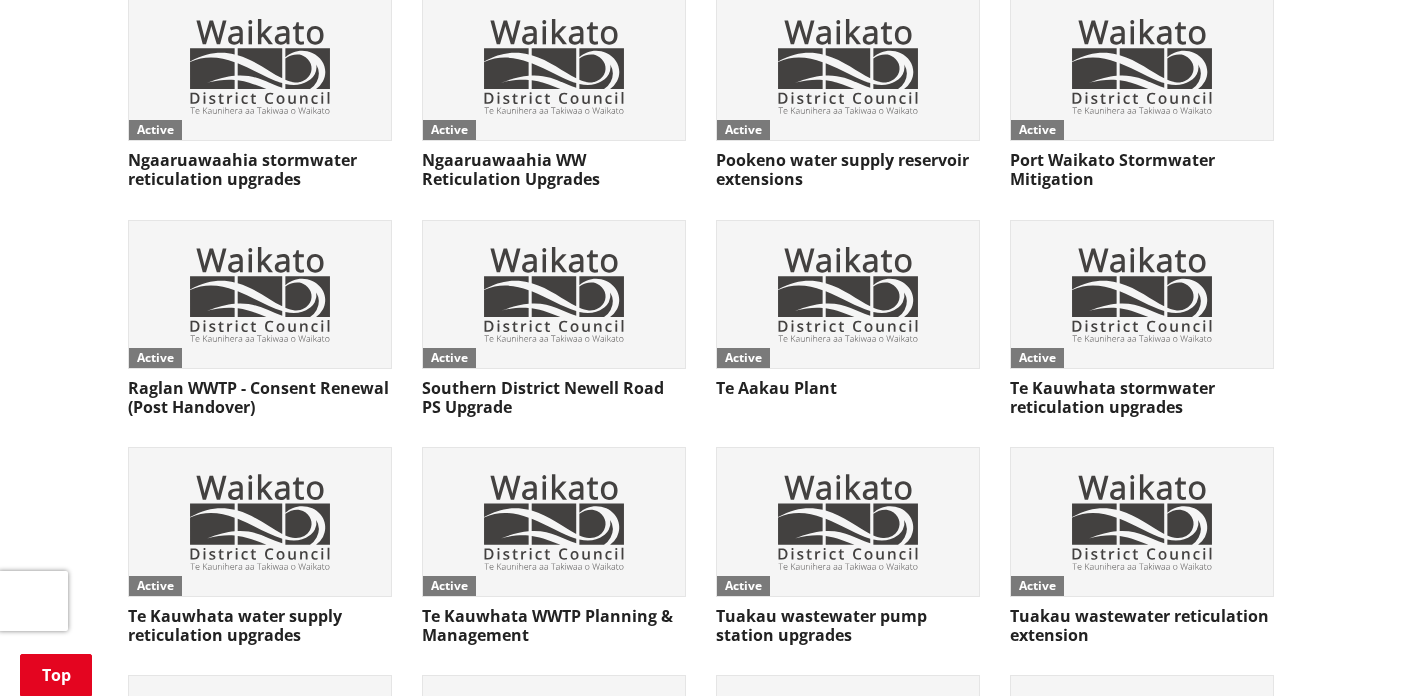 scroll, scrollTop: 5760, scrollLeft: 0, axis: vertical 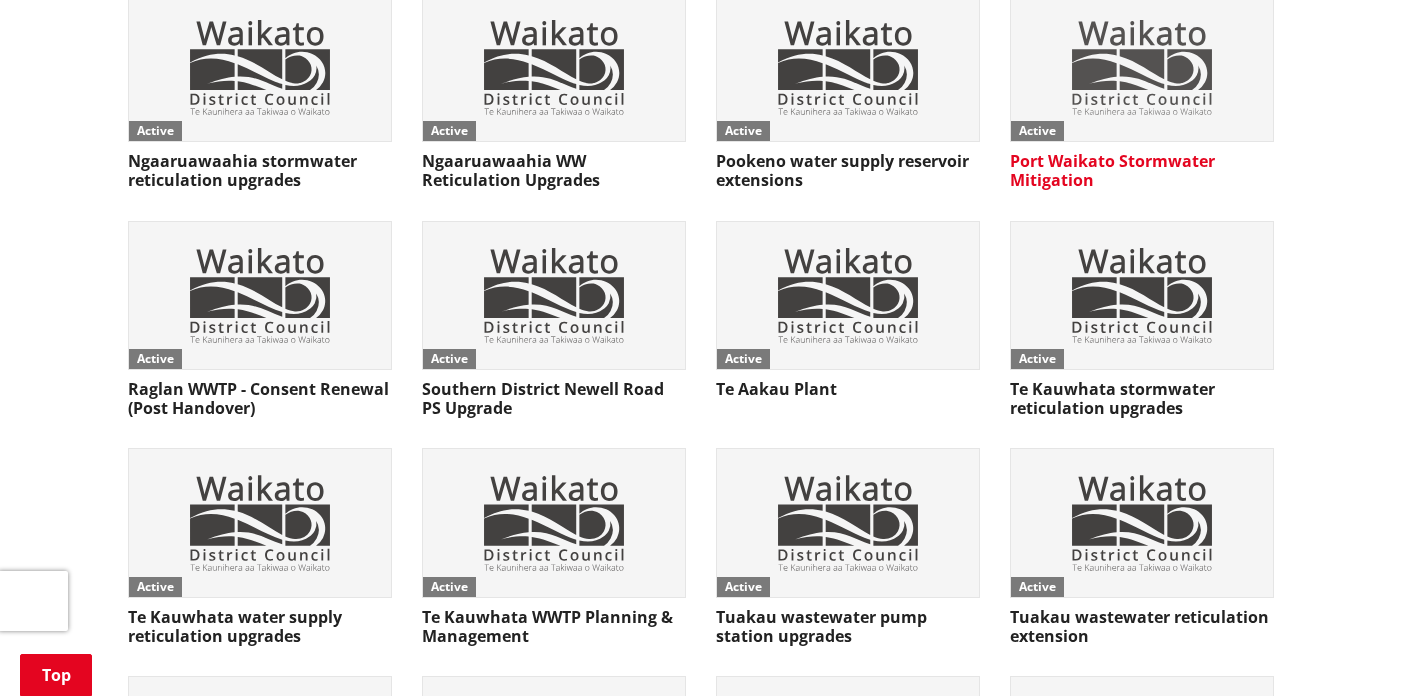 click on "Port Waikato Stormwater Mitigation" at bounding box center (1142, 171) 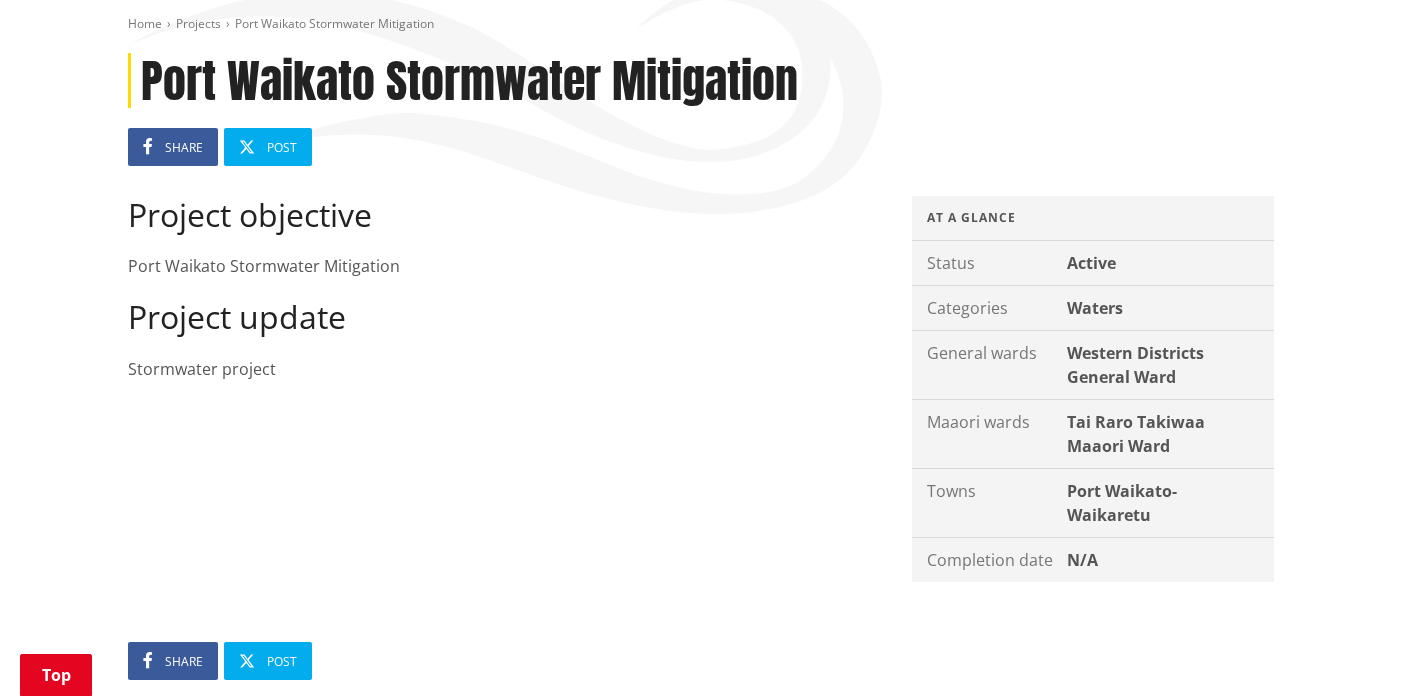 scroll, scrollTop: 0, scrollLeft: 0, axis: both 